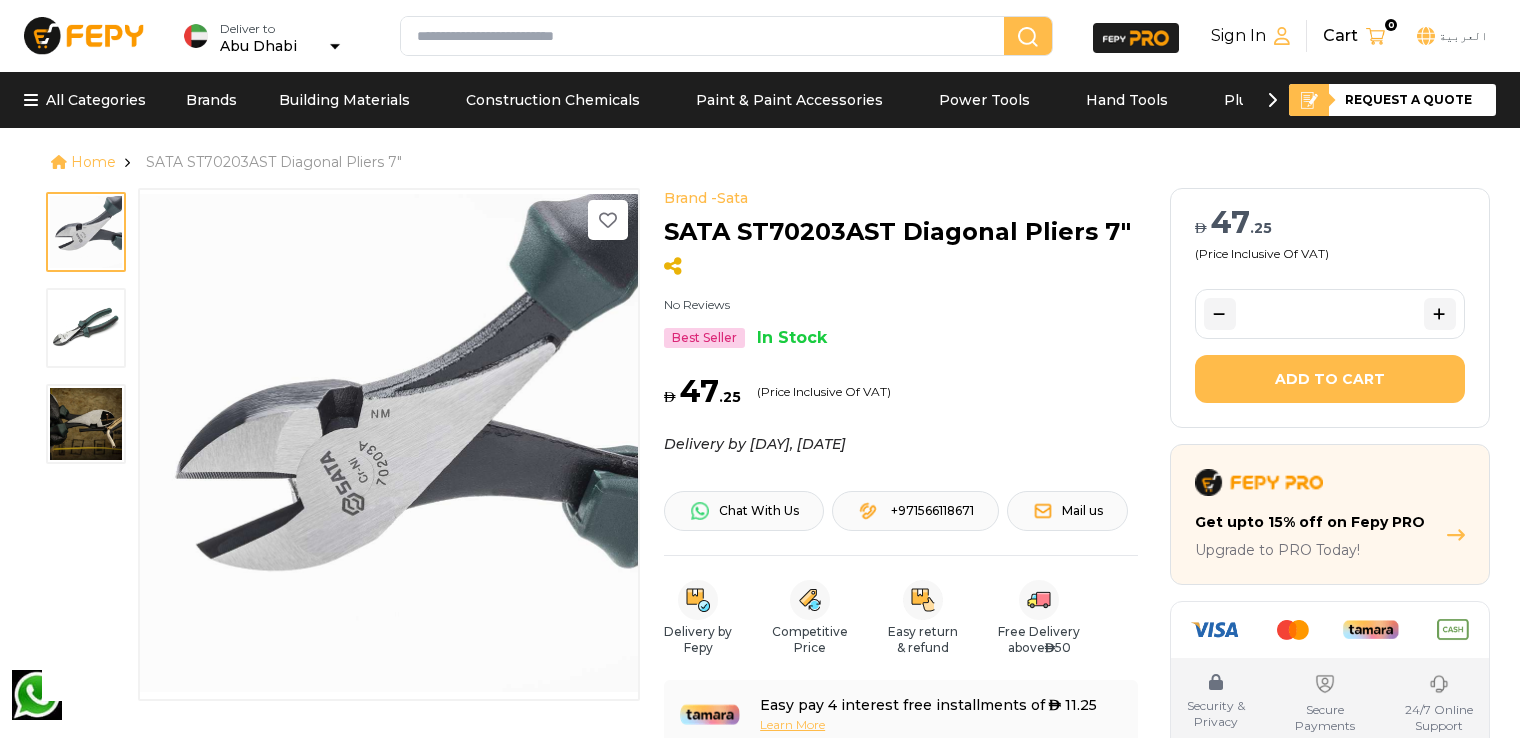 scroll, scrollTop: 0, scrollLeft: 0, axis: both 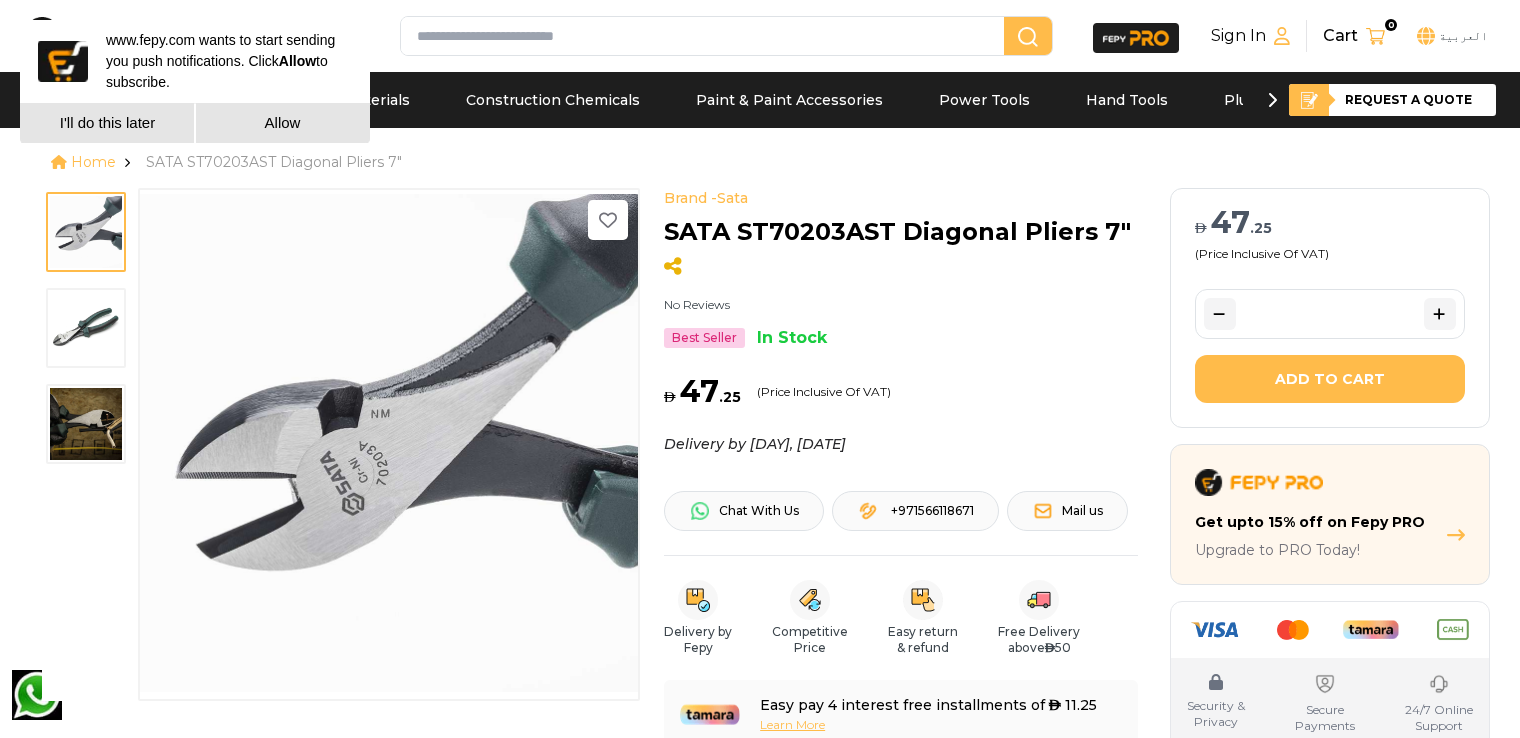click on "AED [PRICE]  (Price Inclusive Of VAT)" at bounding box center (900, 392) 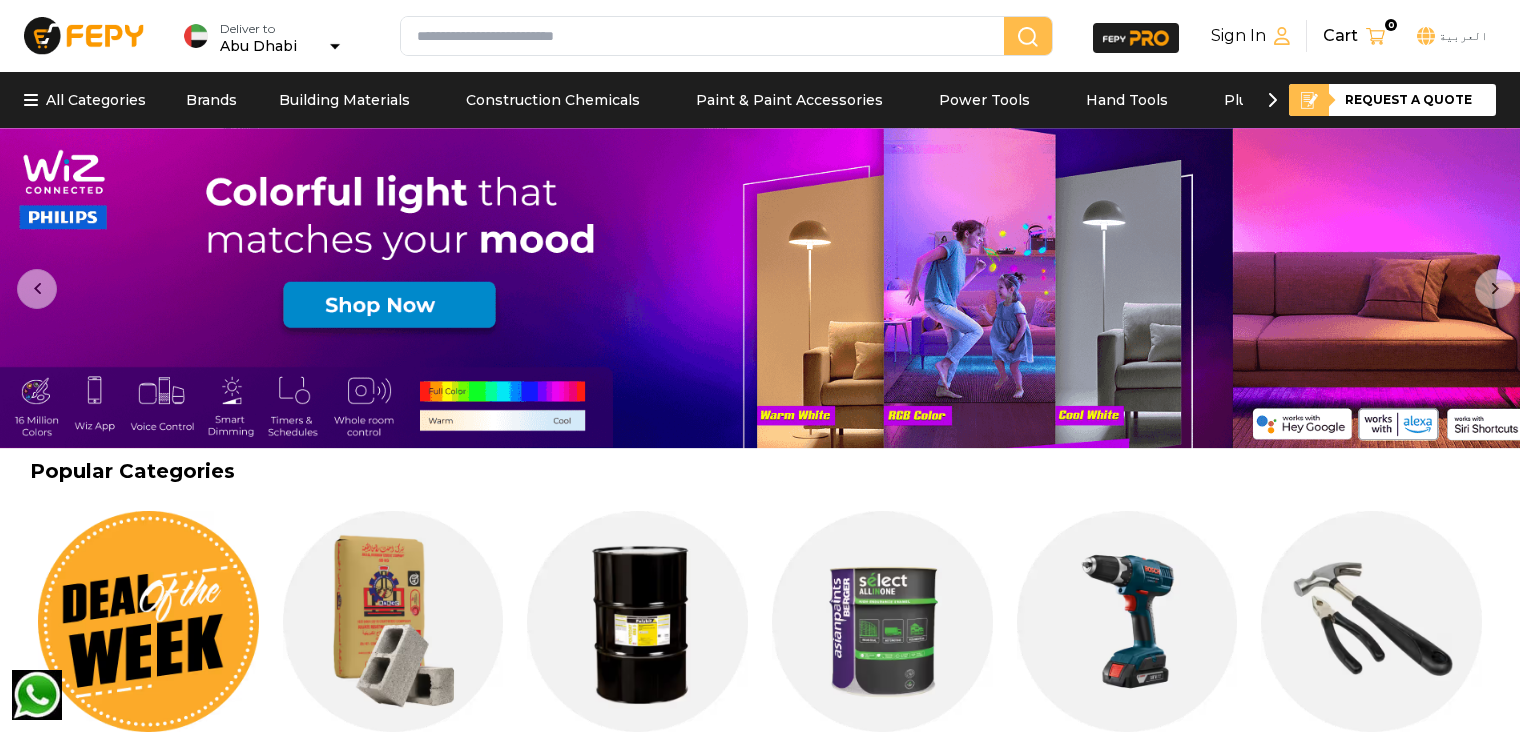 scroll, scrollTop: 0, scrollLeft: 0, axis: both 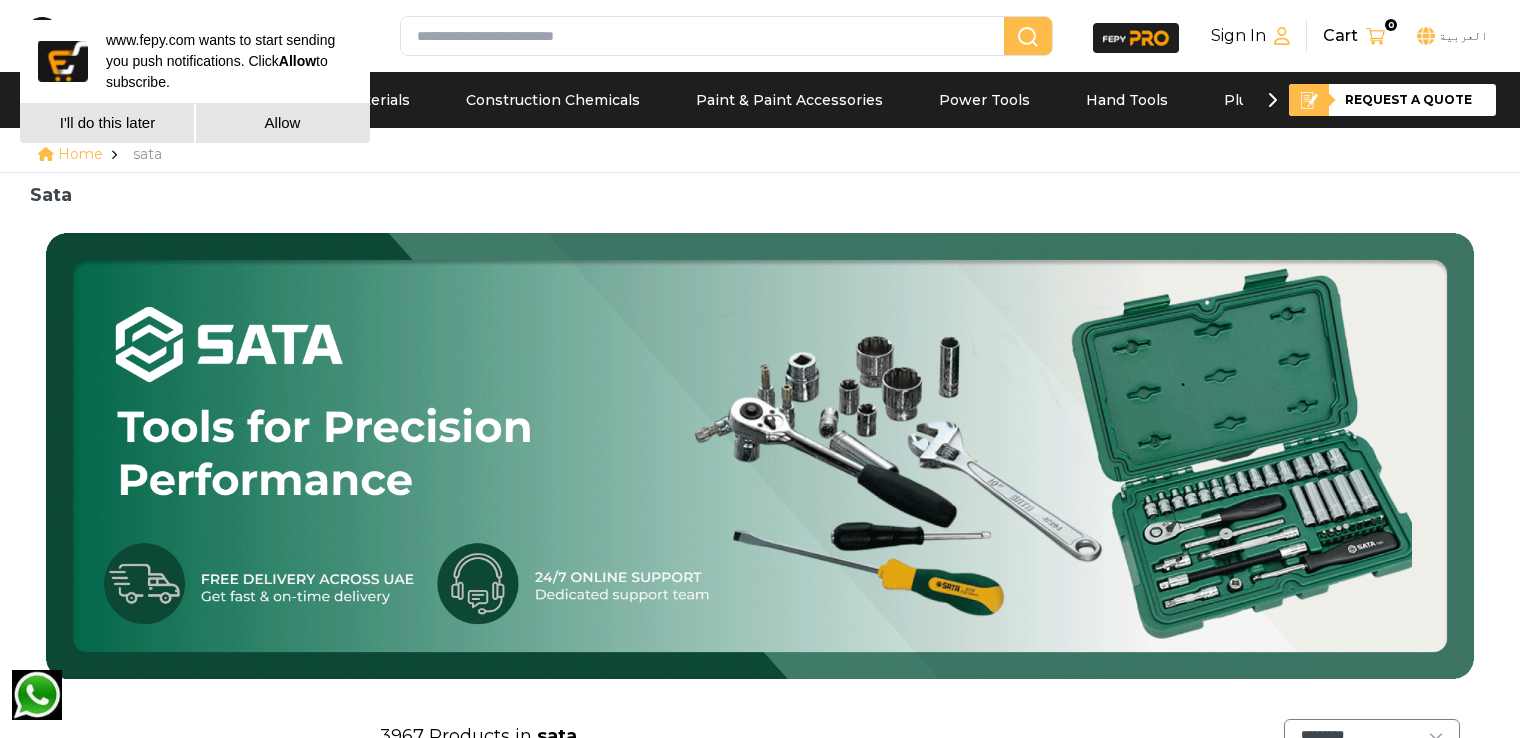 click on "Sata" at bounding box center (759, 195) 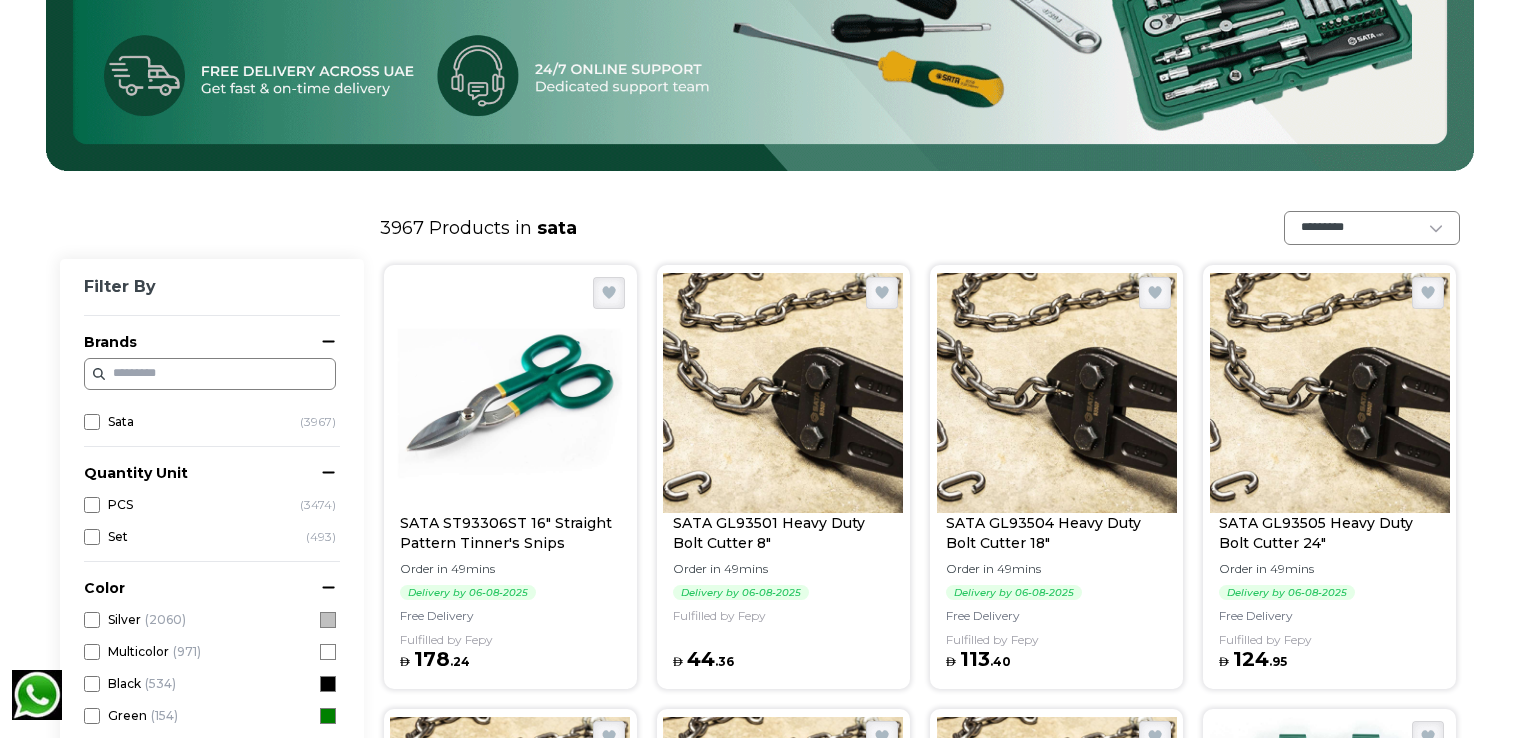 scroll, scrollTop: 700, scrollLeft: 0, axis: vertical 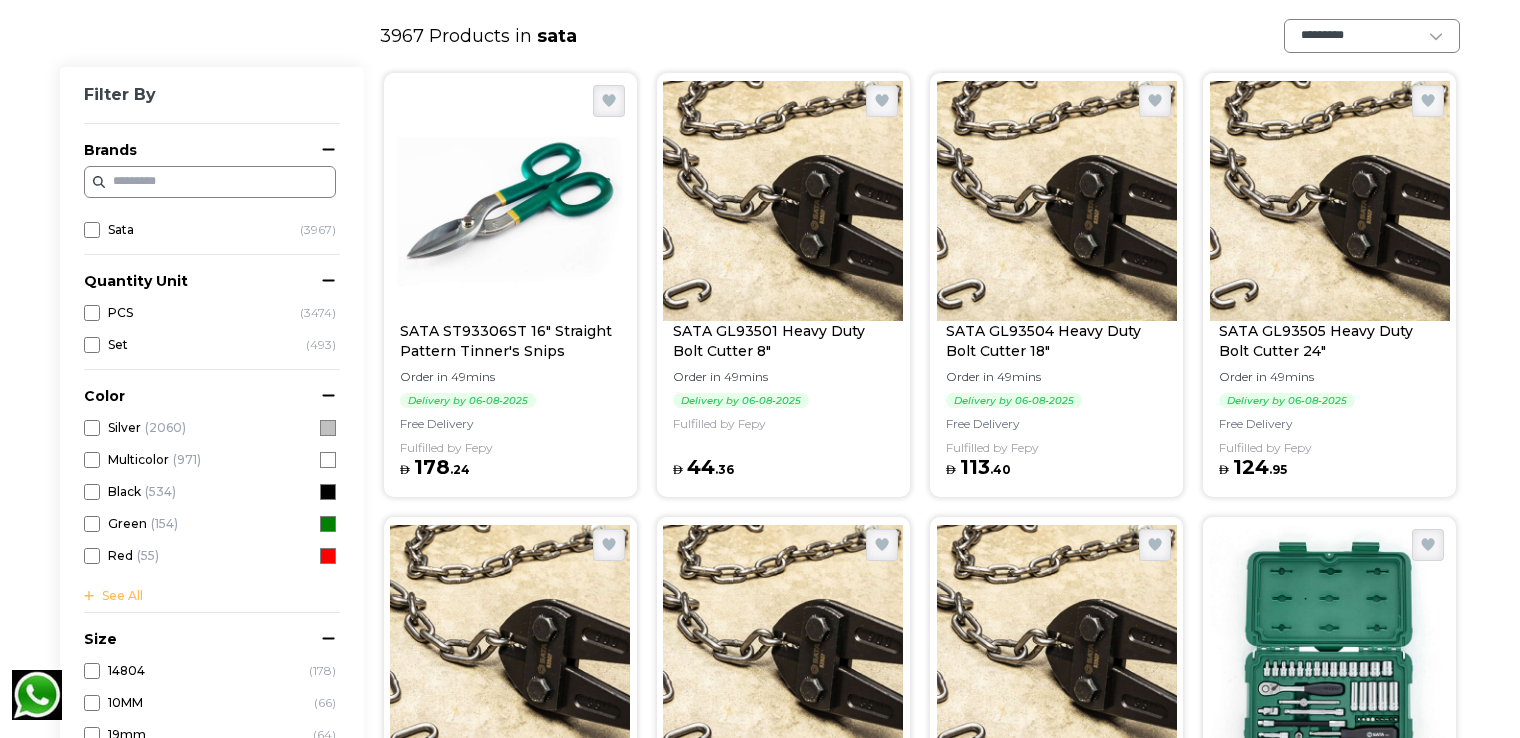 click at bounding box center [173, 182] 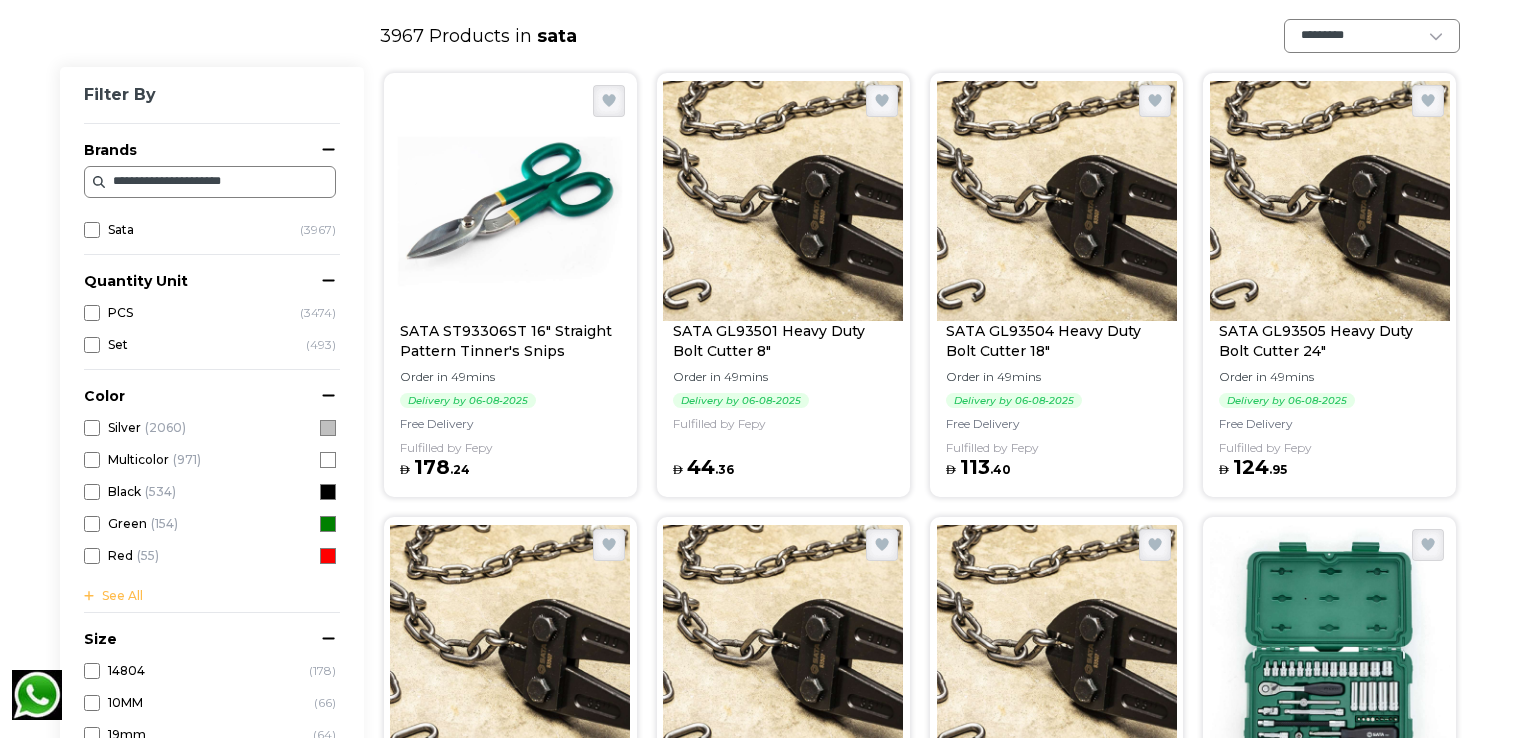 type on "**********" 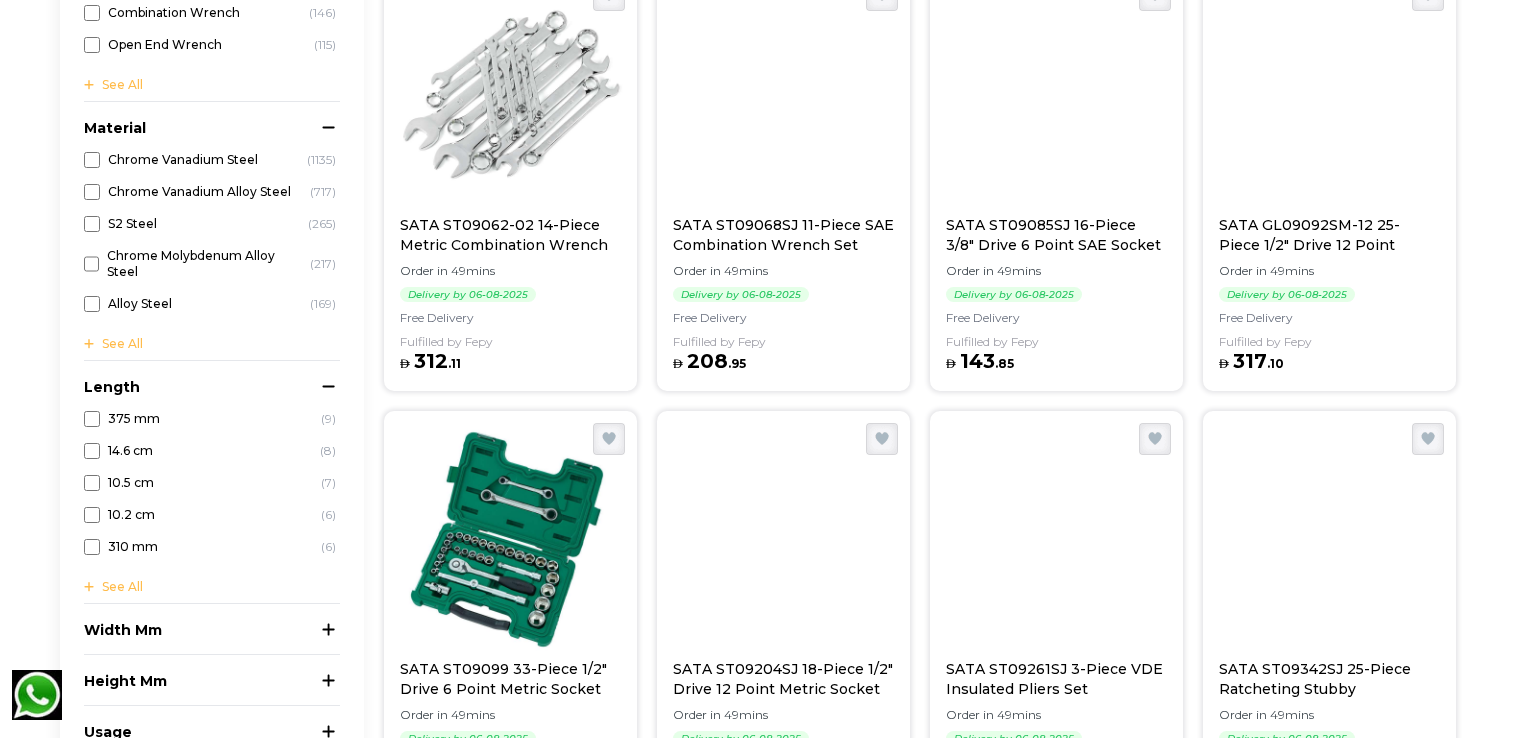 scroll, scrollTop: 2400, scrollLeft: 0, axis: vertical 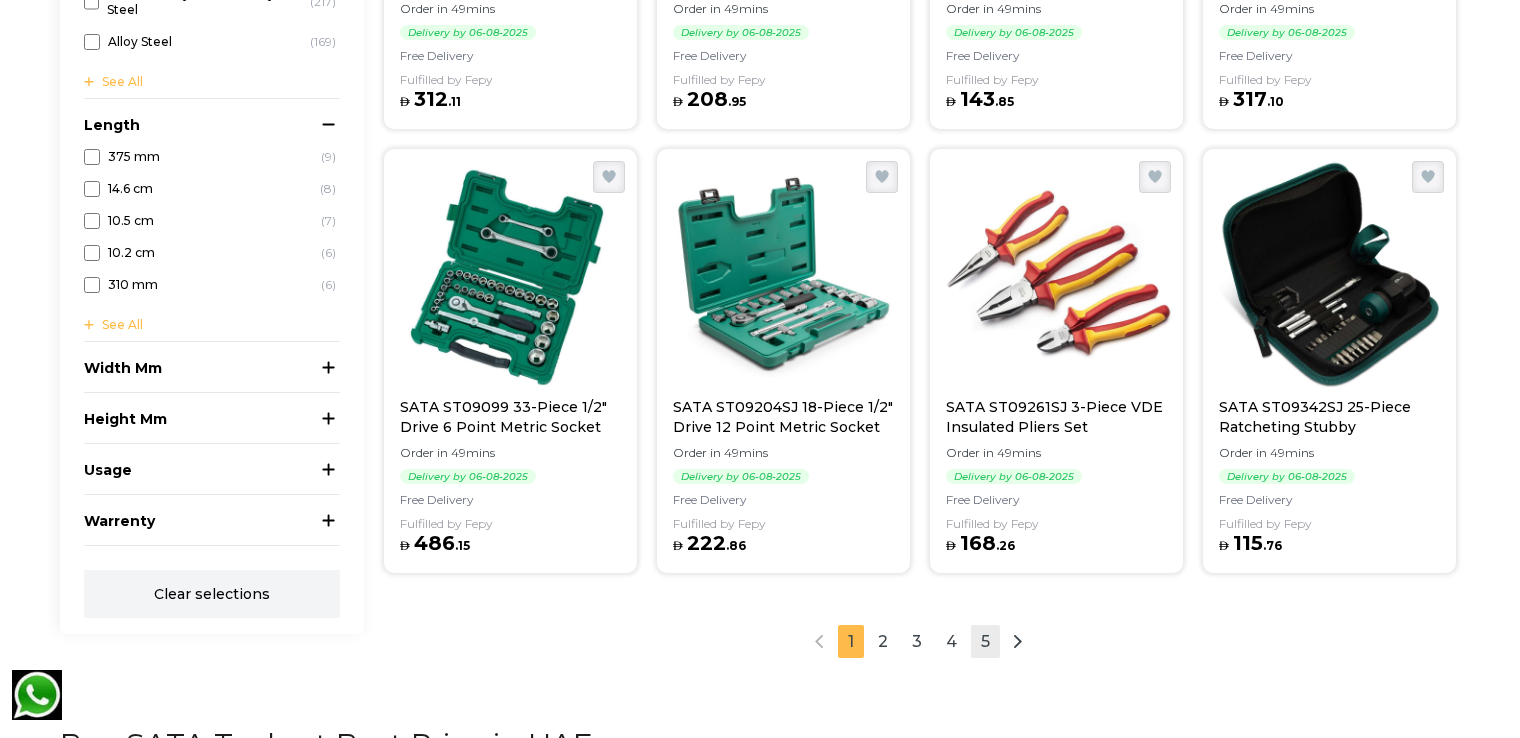 click on "5" at bounding box center (985, 641) 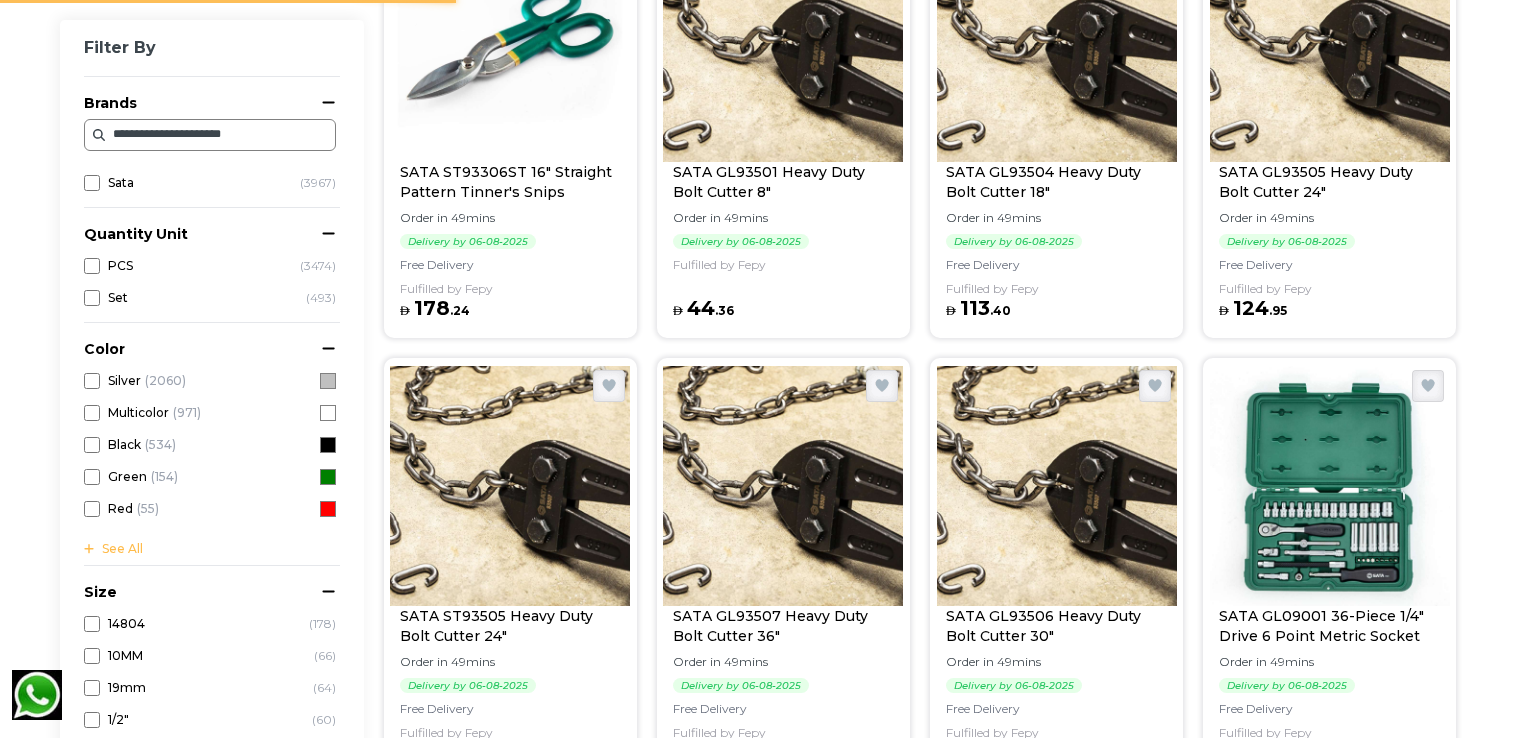 scroll, scrollTop: 767, scrollLeft: 0, axis: vertical 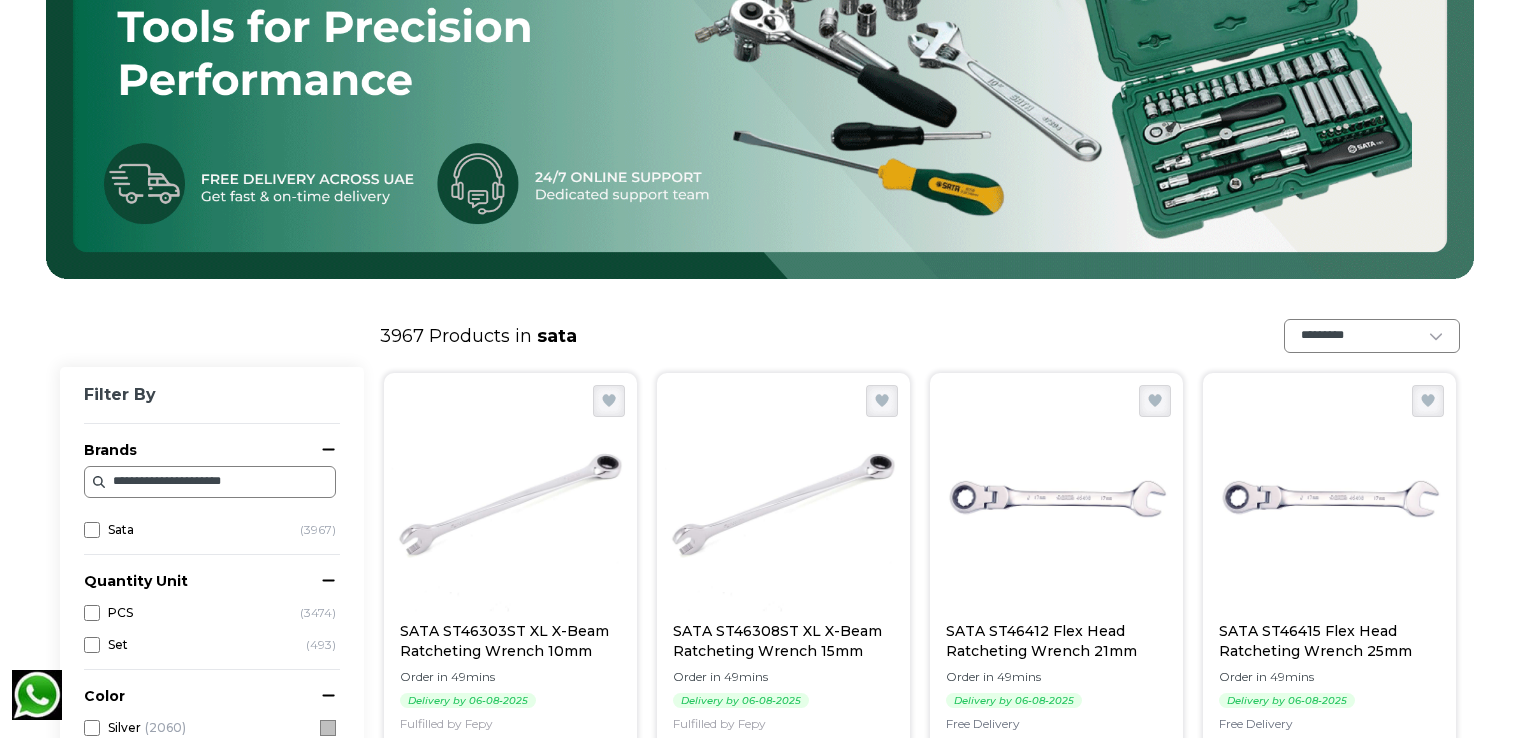 click on "*********" at bounding box center (1361, 336) 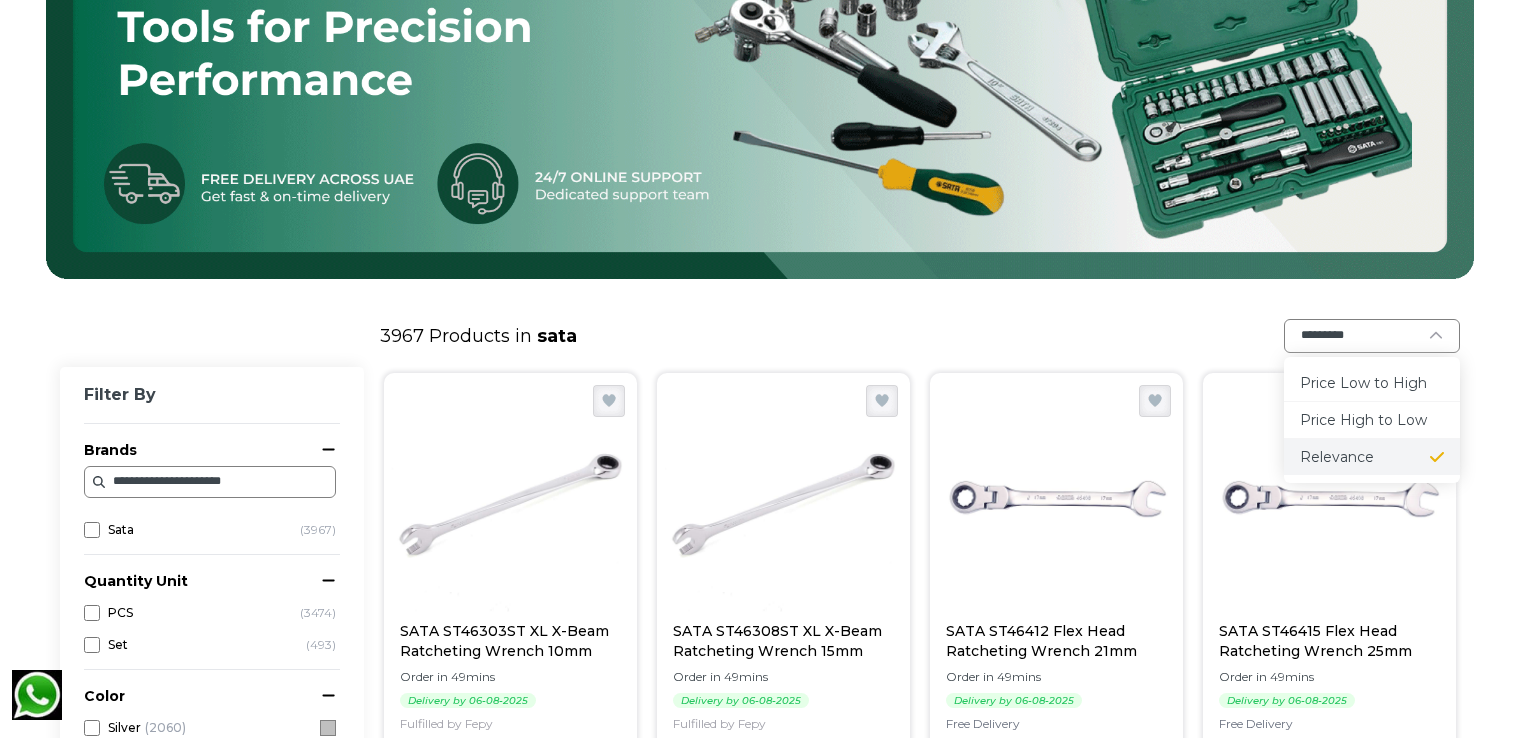 click on "*********" at bounding box center (1361, 336) 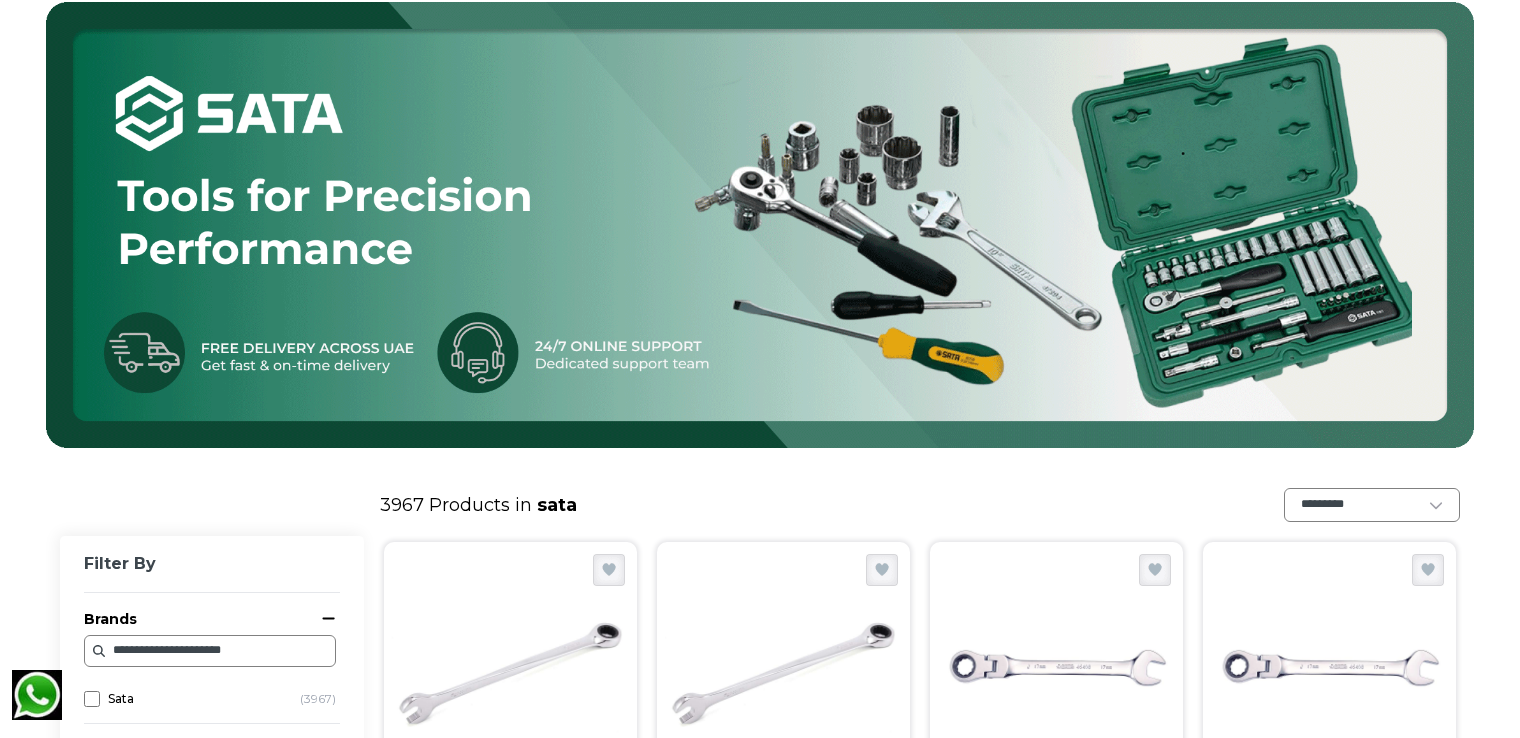 scroll, scrollTop: 0, scrollLeft: 0, axis: both 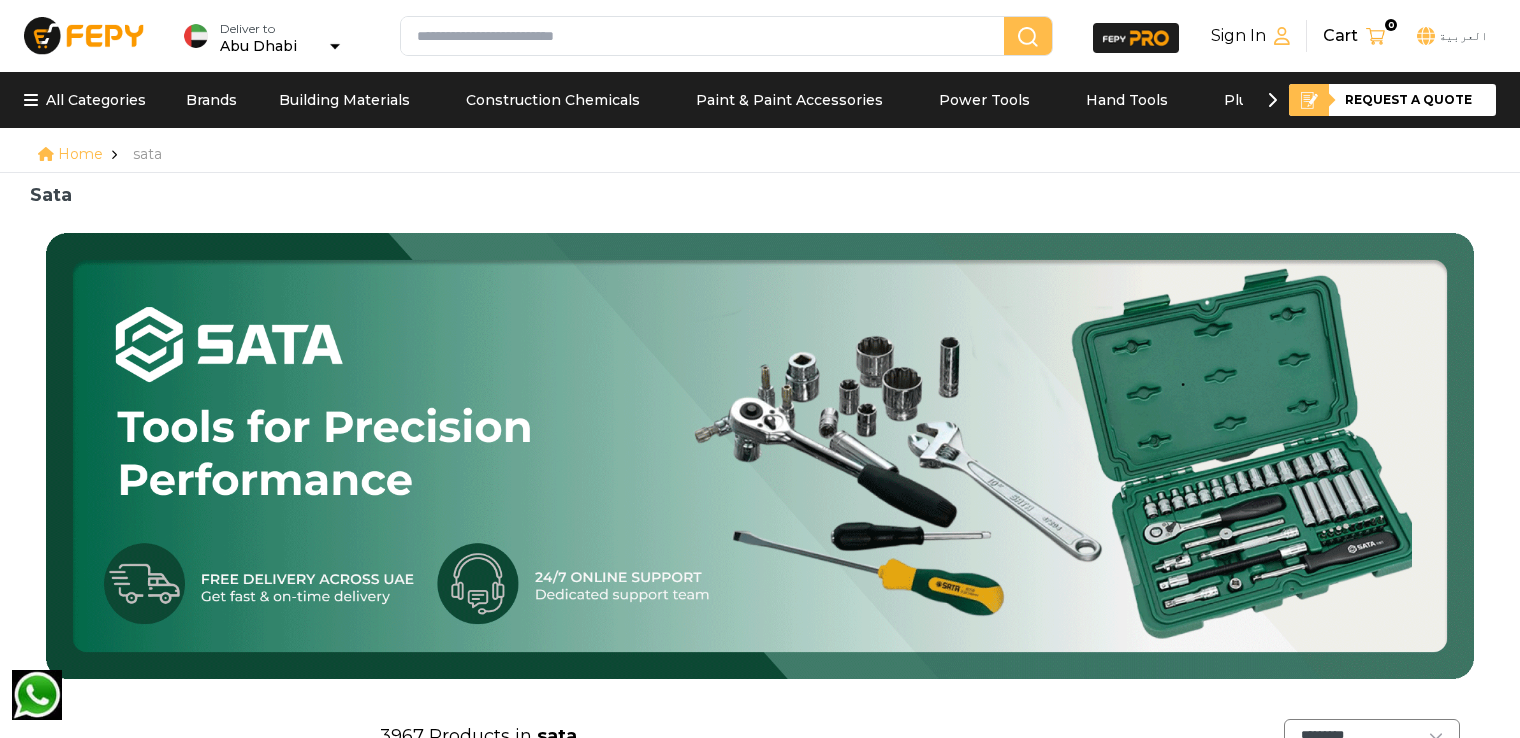 click at bounding box center (706, 36) 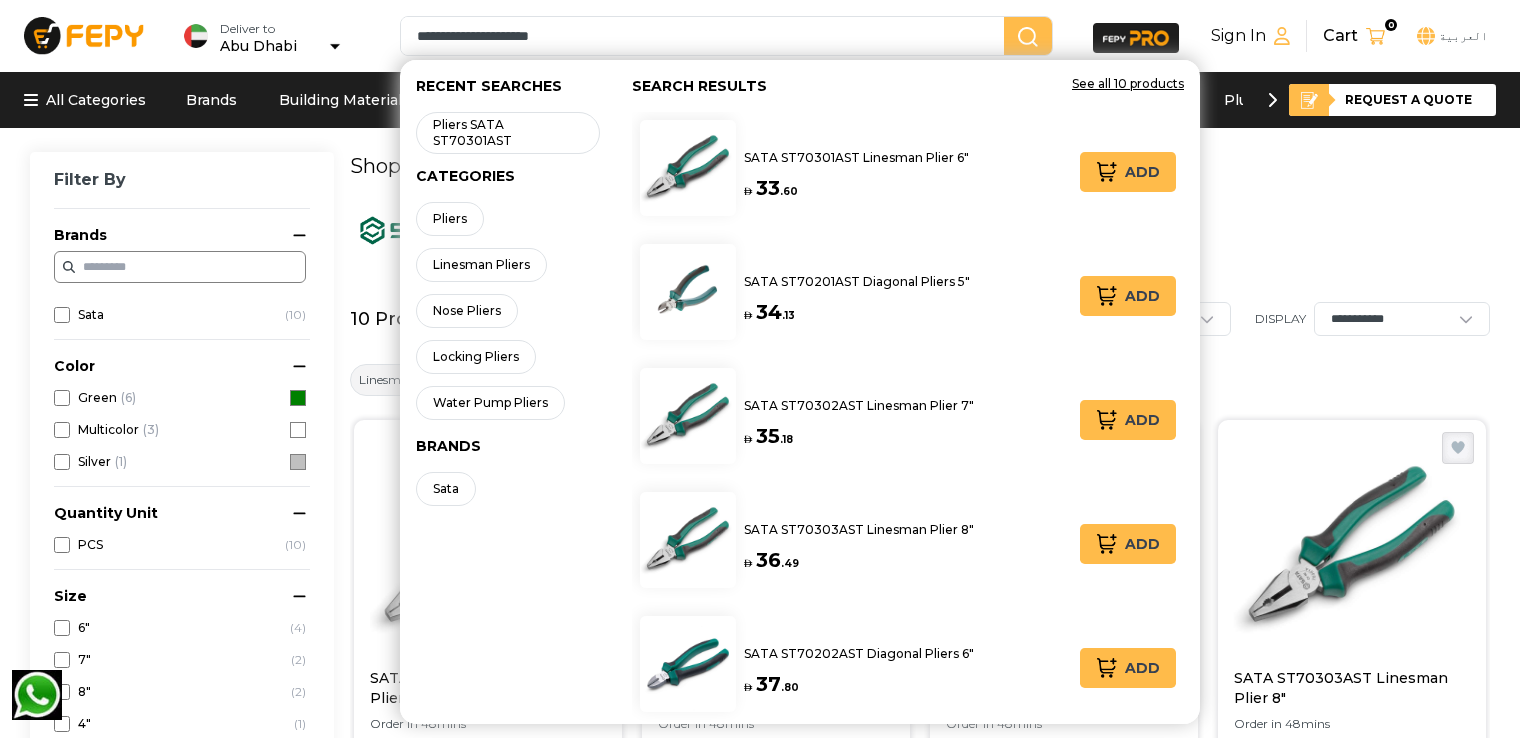 drag, startPoint x: 612, startPoint y: 35, endPoint x: 265, endPoint y: 54, distance: 347.51978 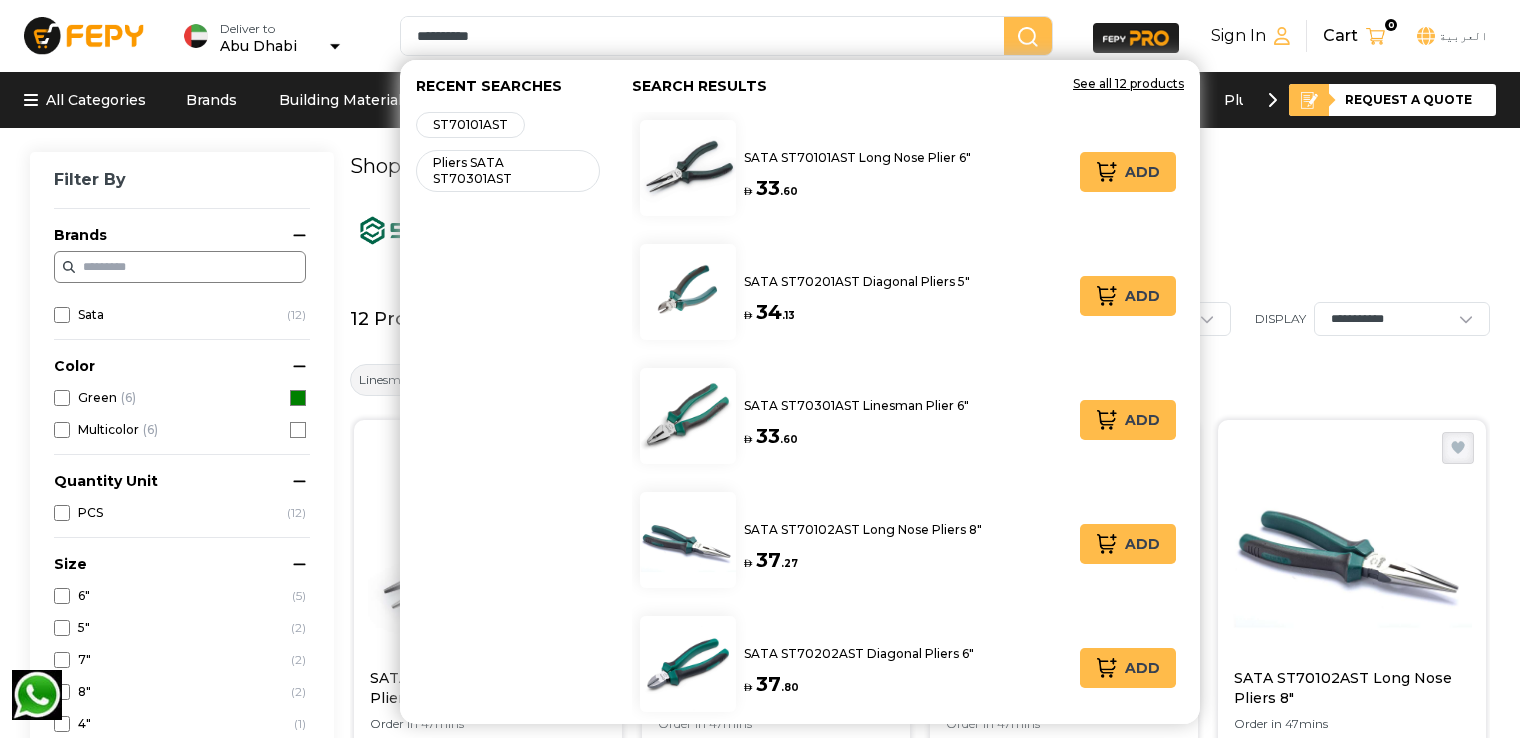 drag, startPoint x: 304, startPoint y: 30, endPoint x: 197, endPoint y: 30, distance: 107 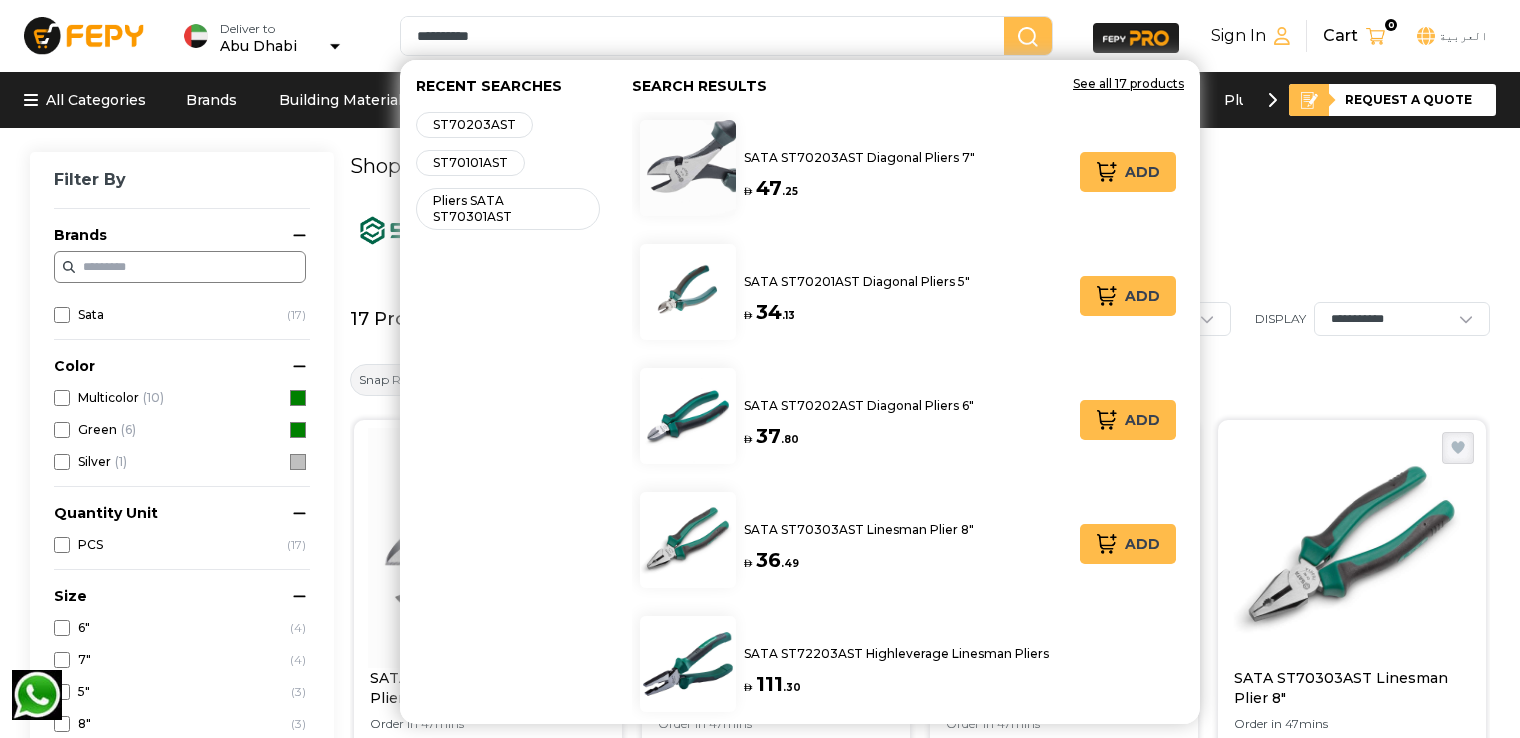 drag, startPoint x: 537, startPoint y: 34, endPoint x: 180, endPoint y: 30, distance: 357.0224 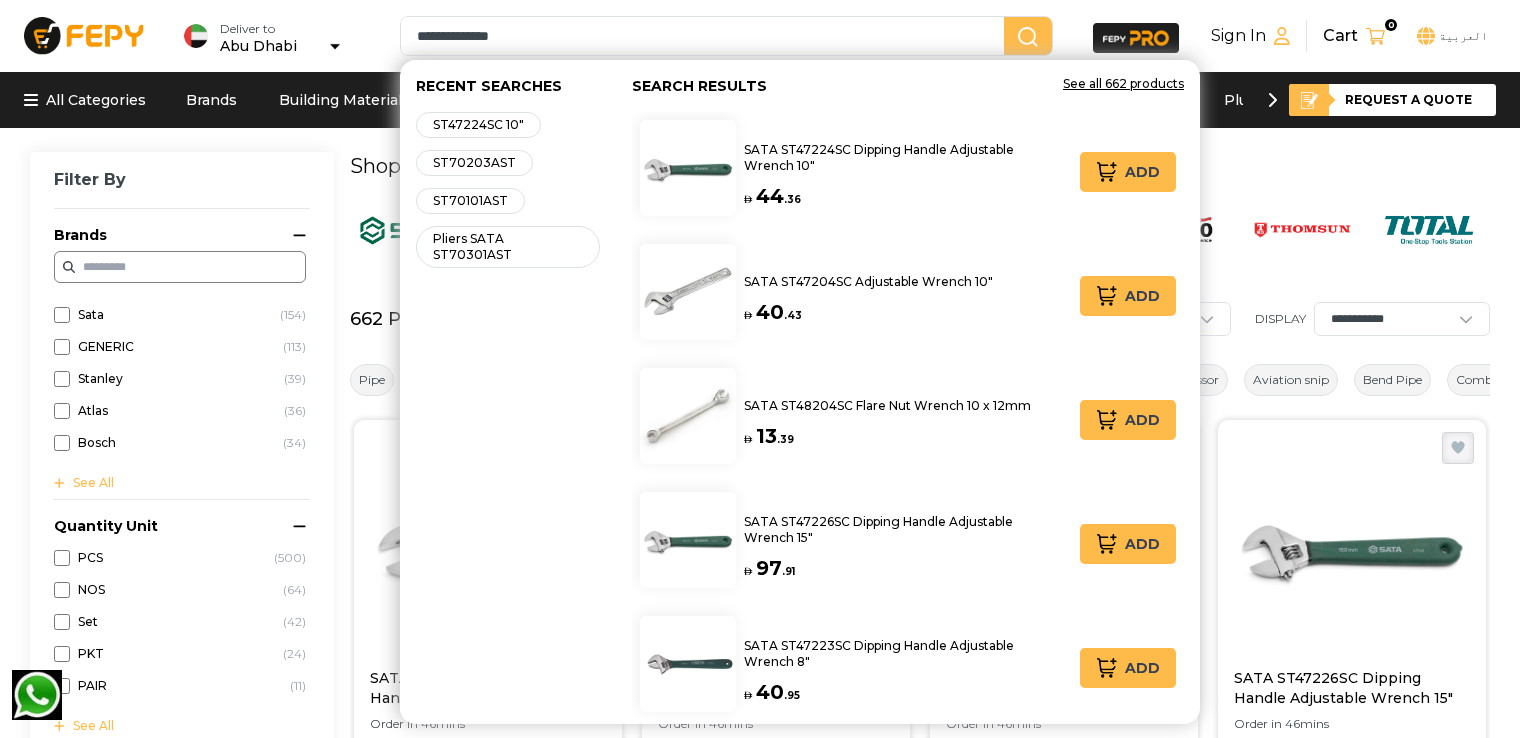 drag, startPoint x: 545, startPoint y: 34, endPoint x: 248, endPoint y: 31, distance: 297.01514 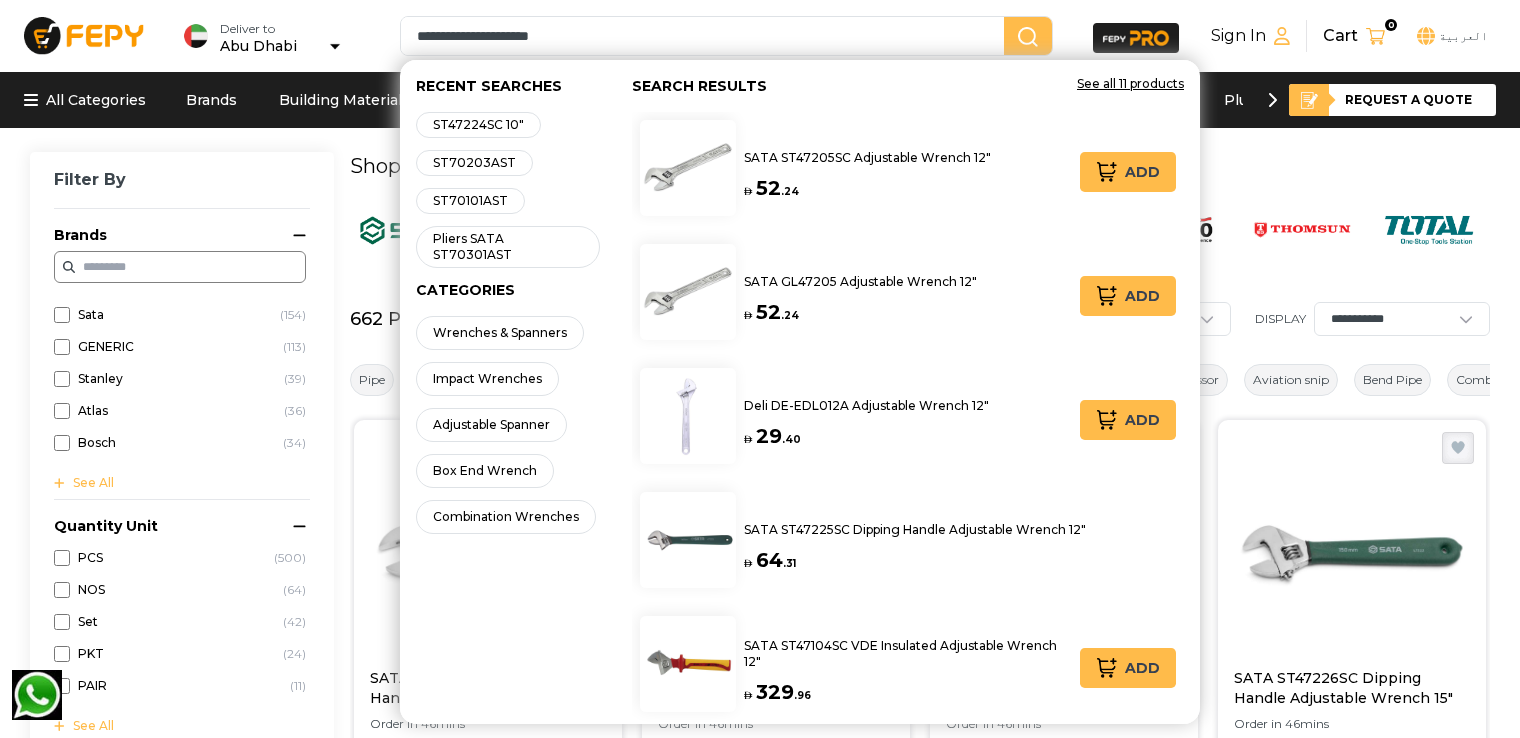 drag, startPoint x: 411, startPoint y: 39, endPoint x: 73, endPoint y: 15, distance: 338.851 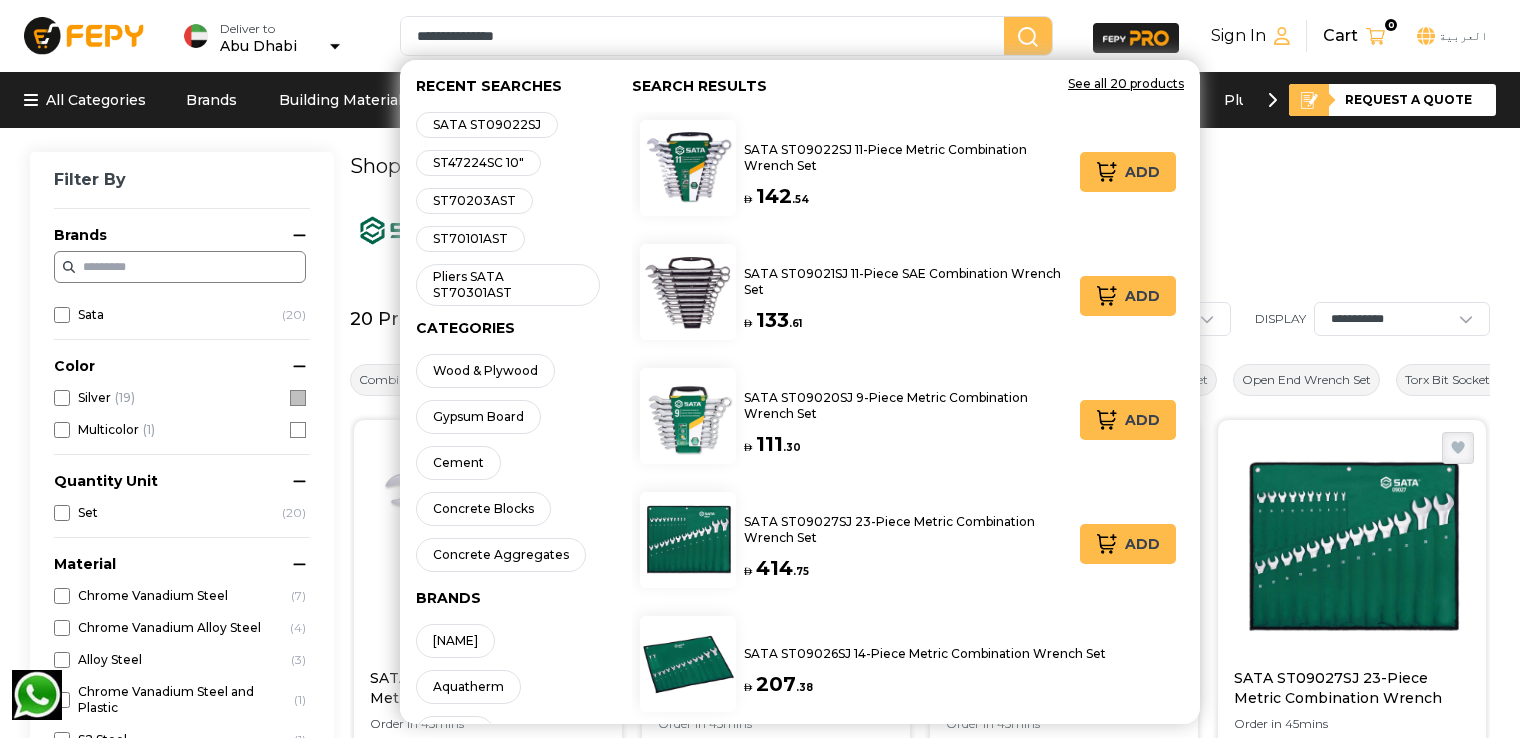 drag, startPoint x: 566, startPoint y: 43, endPoint x: 120, endPoint y: 18, distance: 446.70013 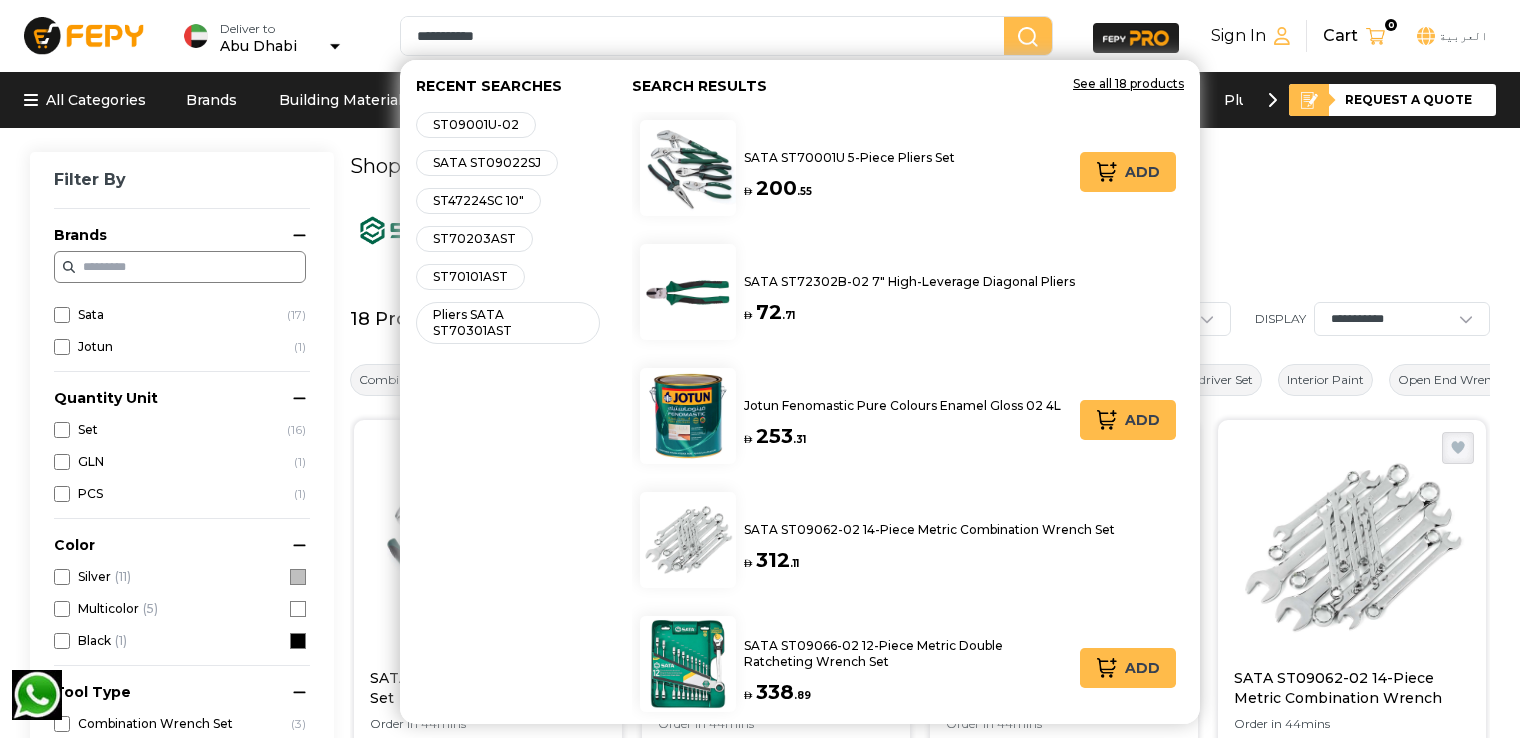 drag, startPoint x: 581, startPoint y: 41, endPoint x: 238, endPoint y: 16, distance: 343.90988 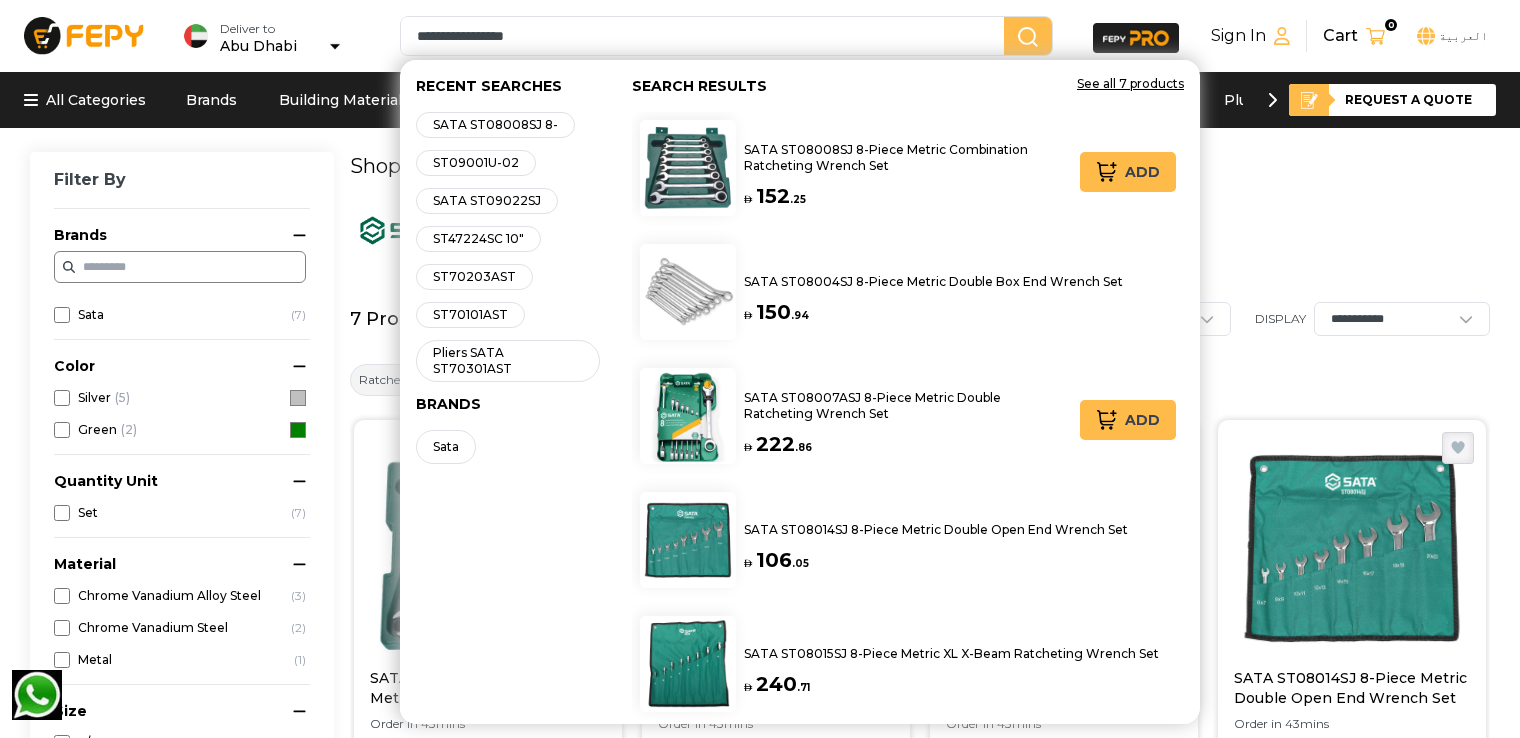 drag, startPoint x: 688, startPoint y: 41, endPoint x: -4, endPoint y: -22, distance: 694.8619 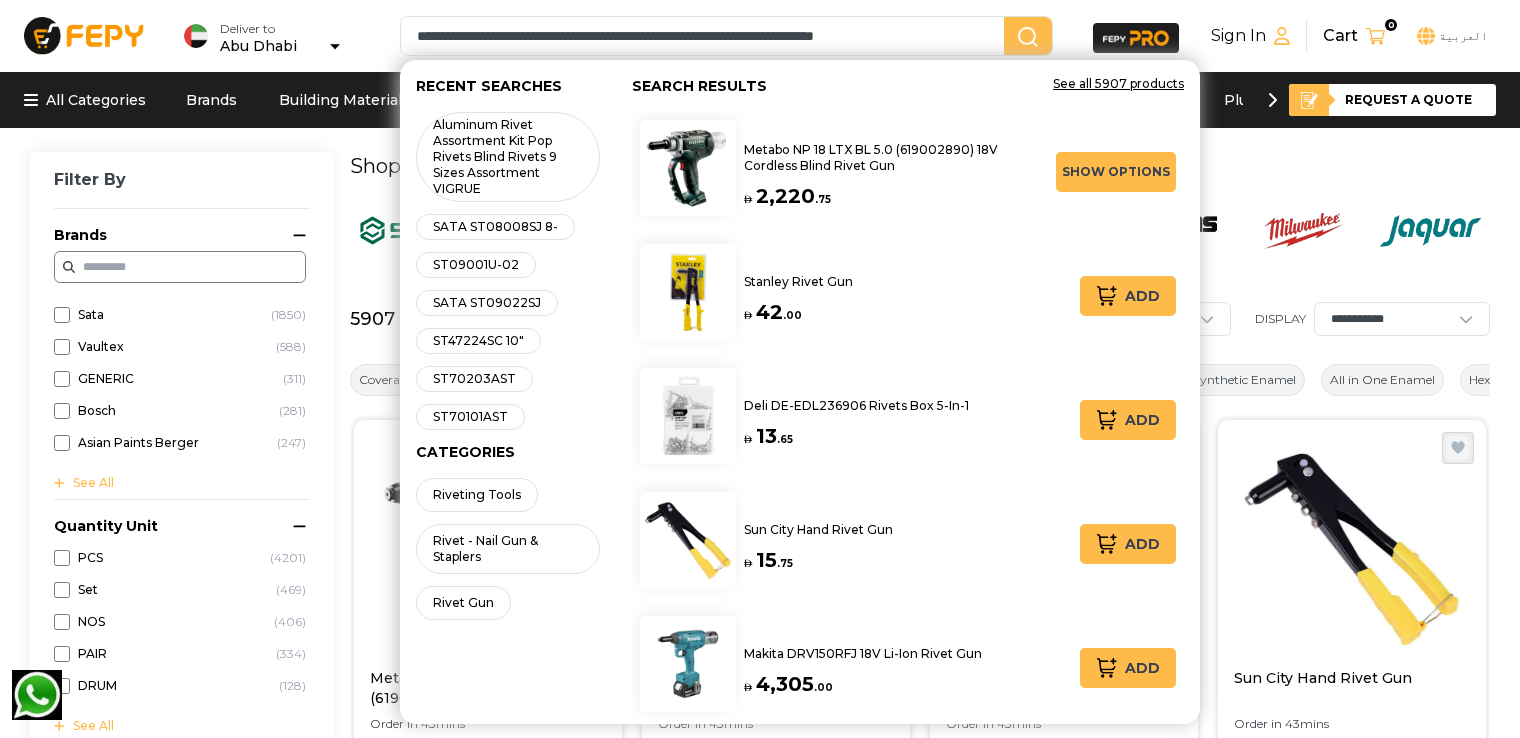 drag, startPoint x: 1007, startPoint y: 38, endPoint x: 0, endPoint y: 28, distance: 1007.0496 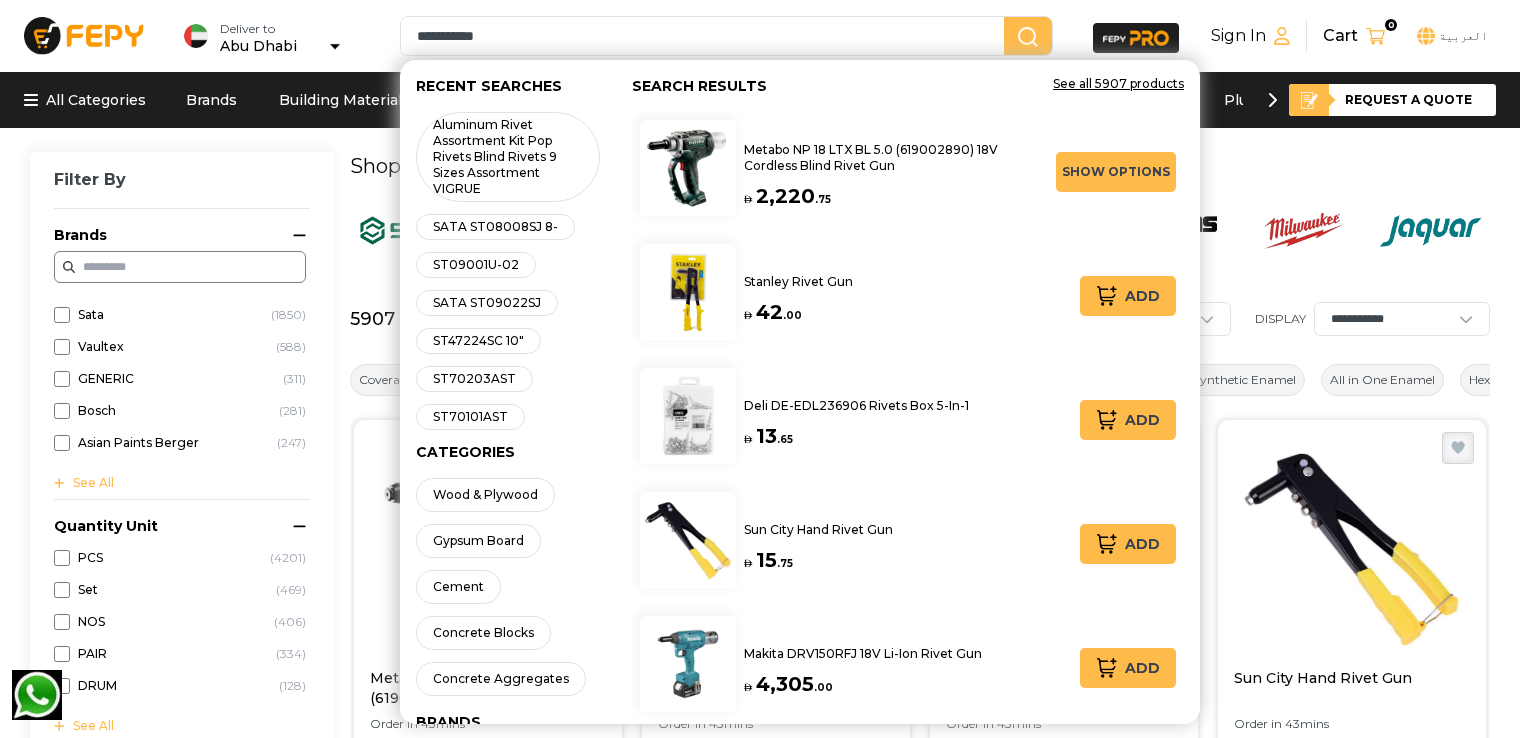 type on "**********" 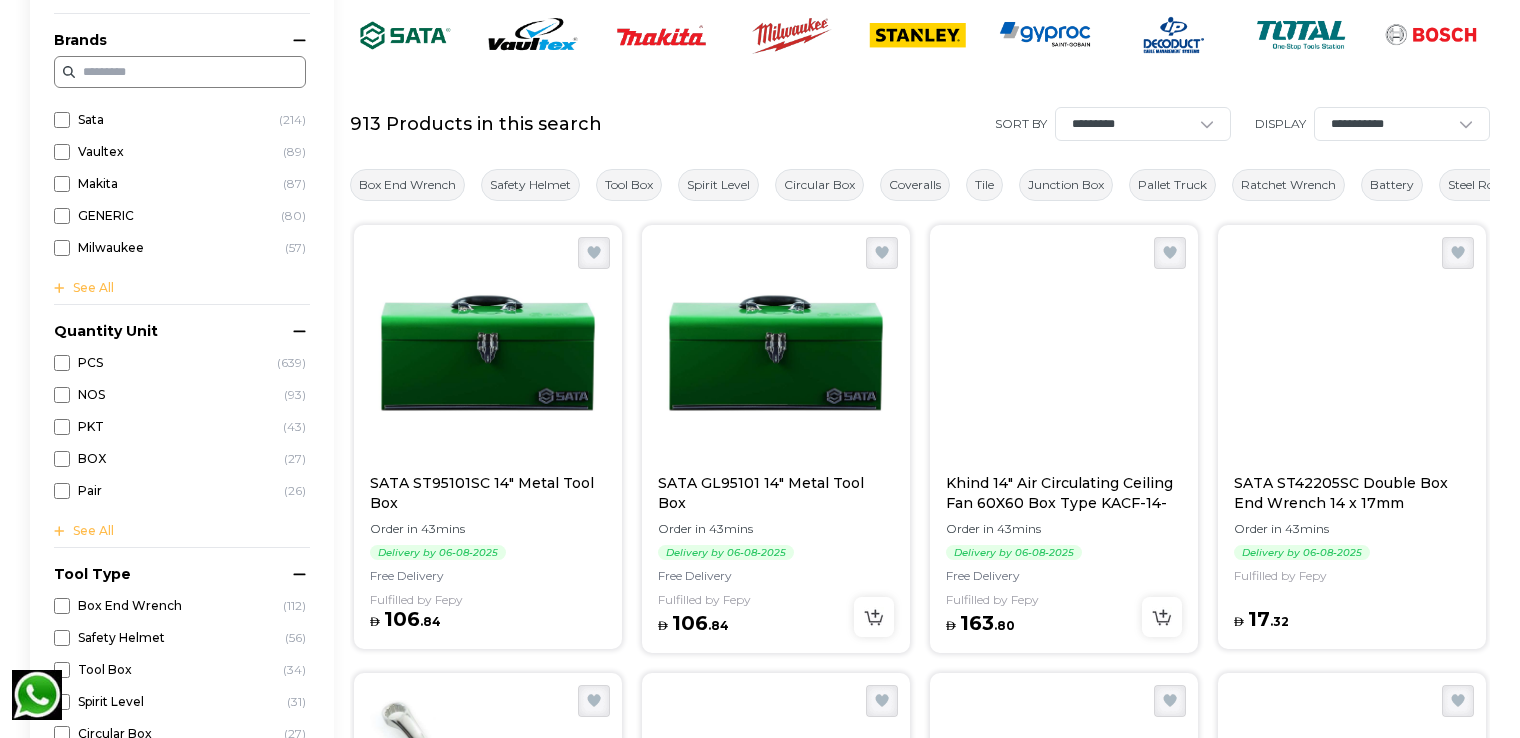 scroll, scrollTop: 200, scrollLeft: 0, axis: vertical 